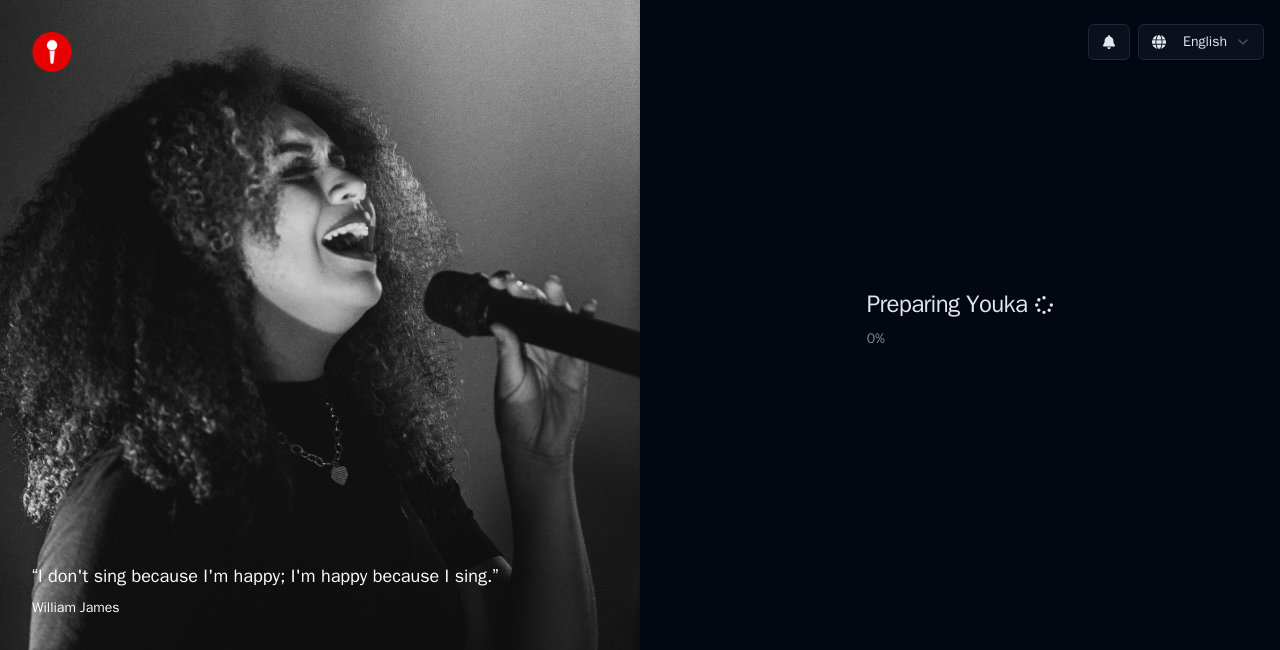 scroll, scrollTop: 0, scrollLeft: 0, axis: both 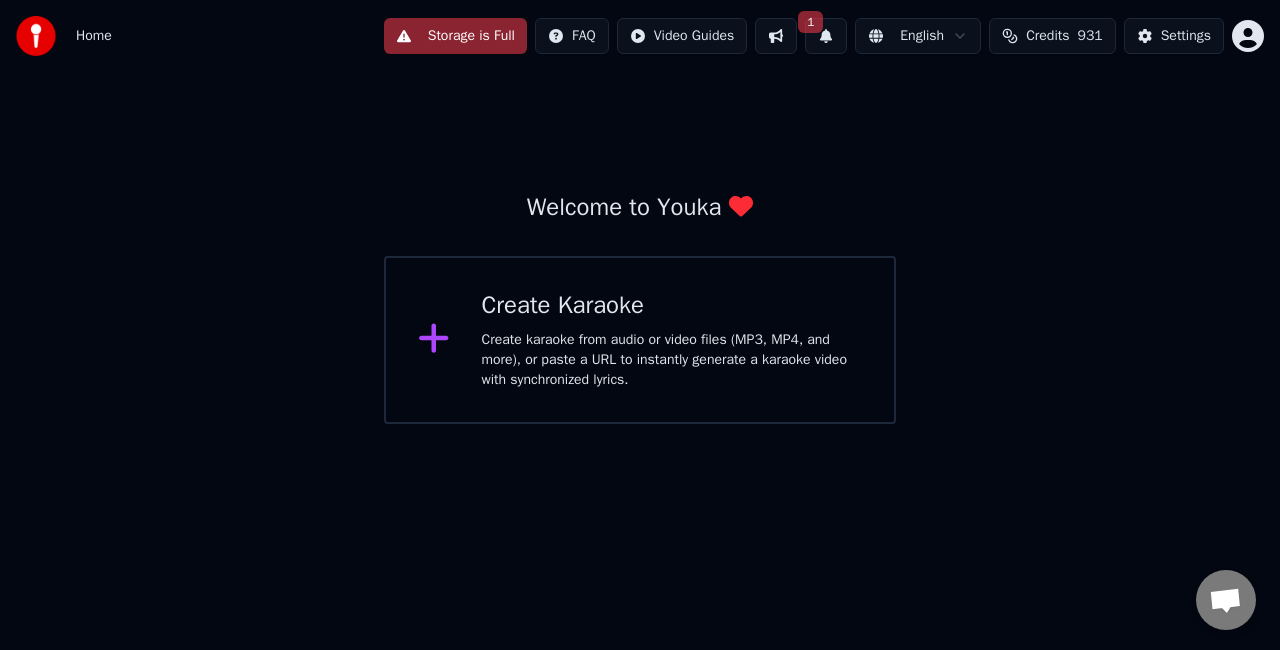 click on "1" at bounding box center (826, 36) 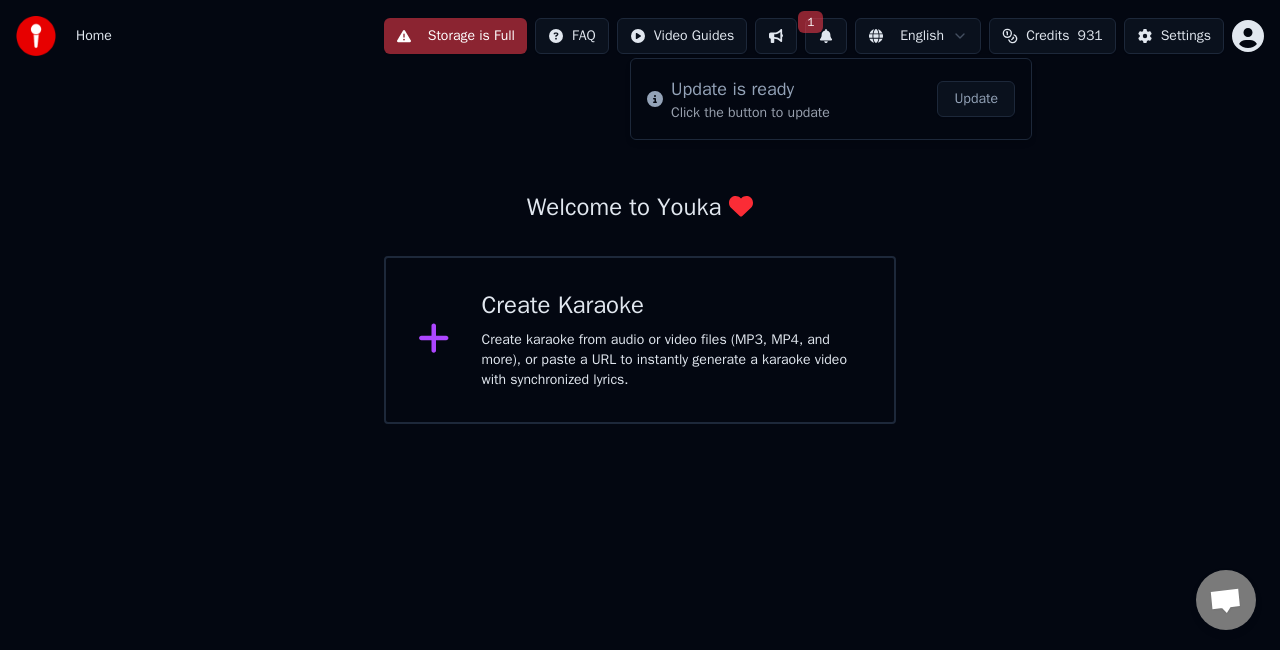 click on "Update" at bounding box center (976, 99) 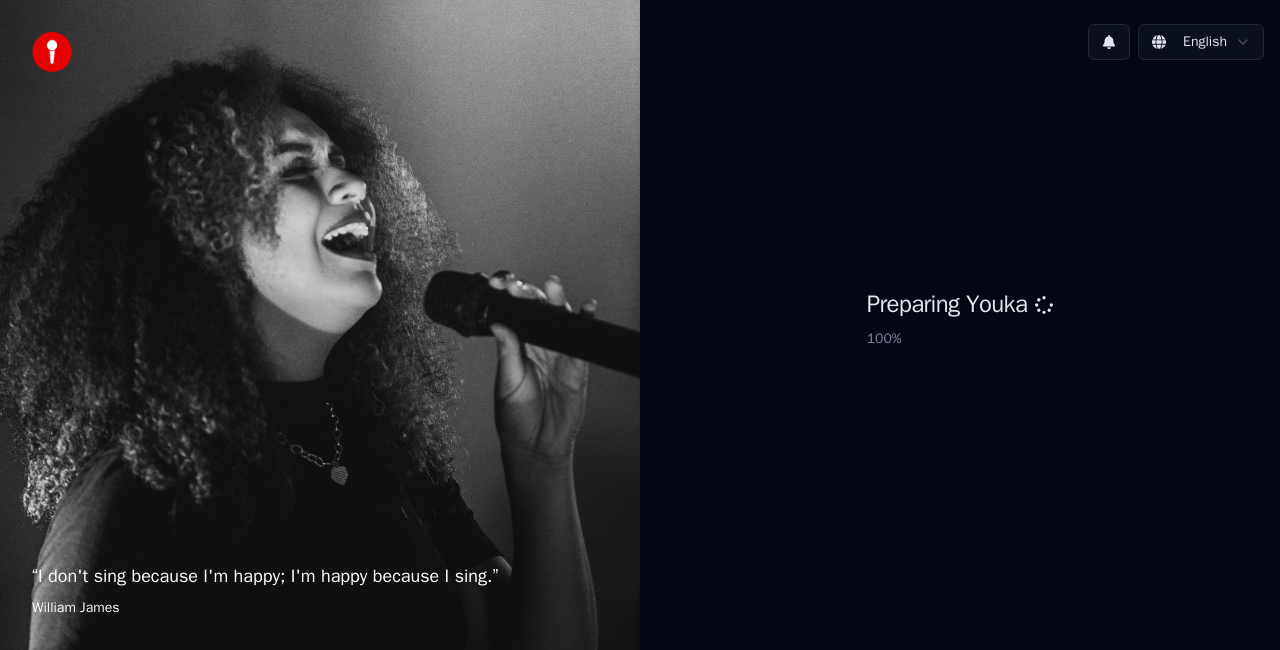 scroll, scrollTop: 0, scrollLeft: 0, axis: both 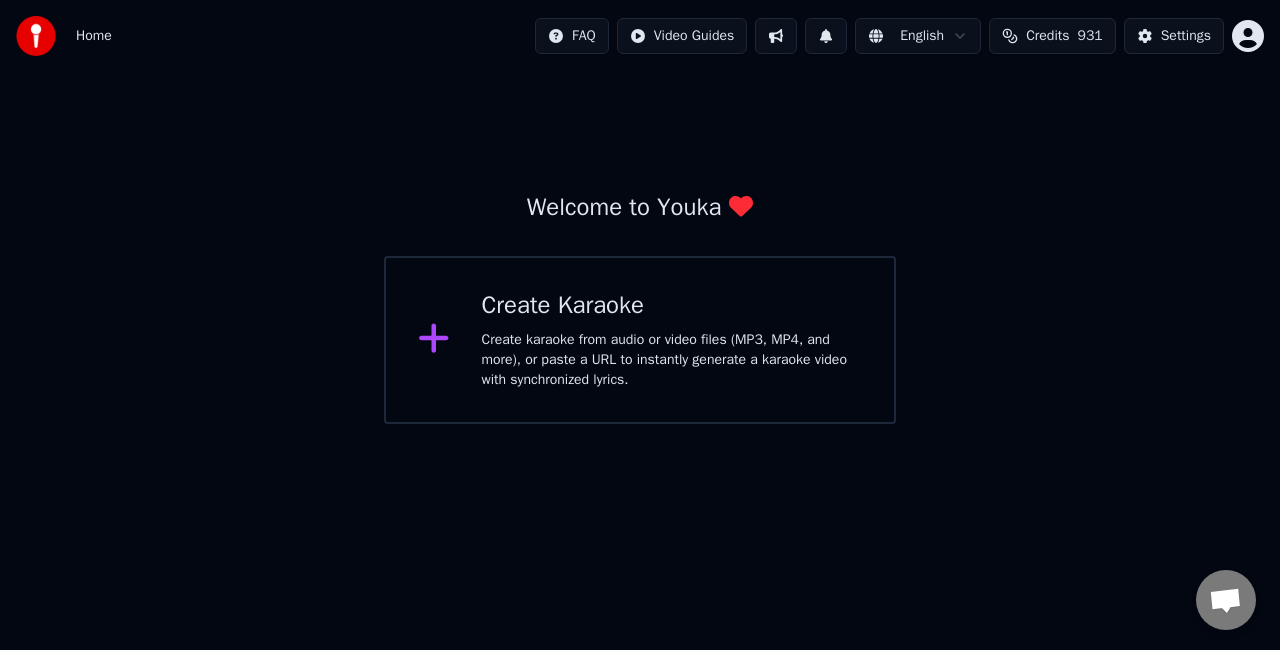 click on "Create karaoke from audio or video files (MP3, MP4, and more), or paste a URL to instantly generate a karaoke video with synchronized lyrics." at bounding box center (672, 360) 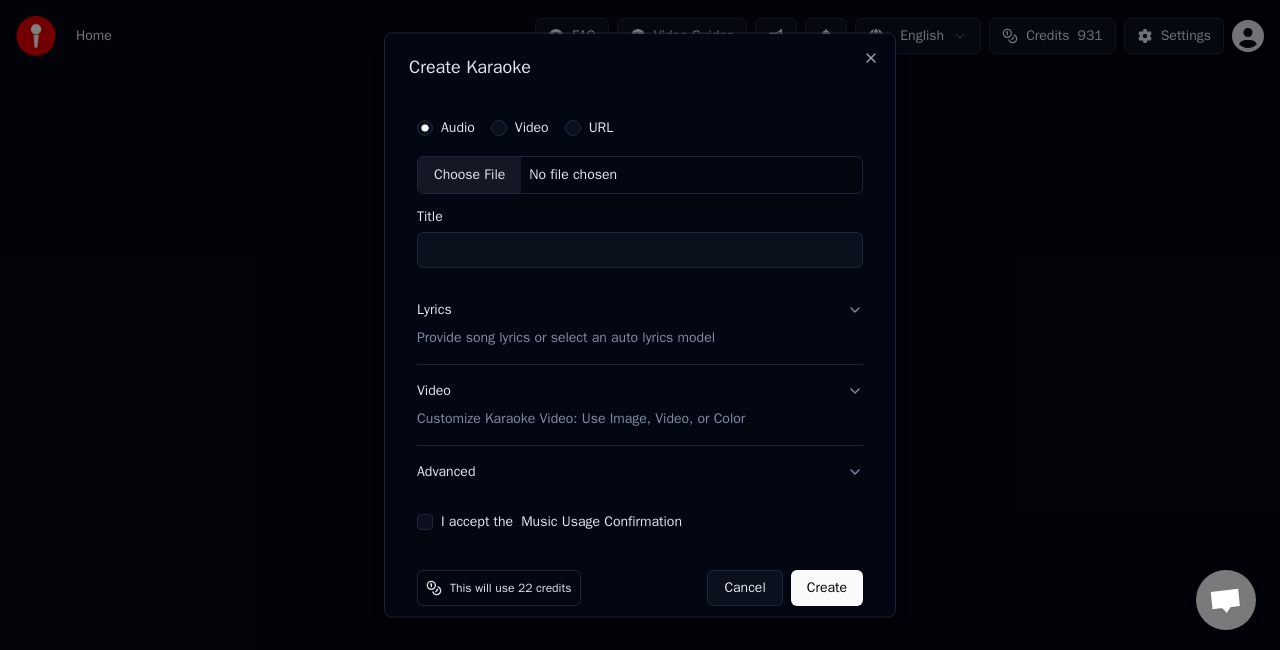 click on "Choose File" at bounding box center (469, 175) 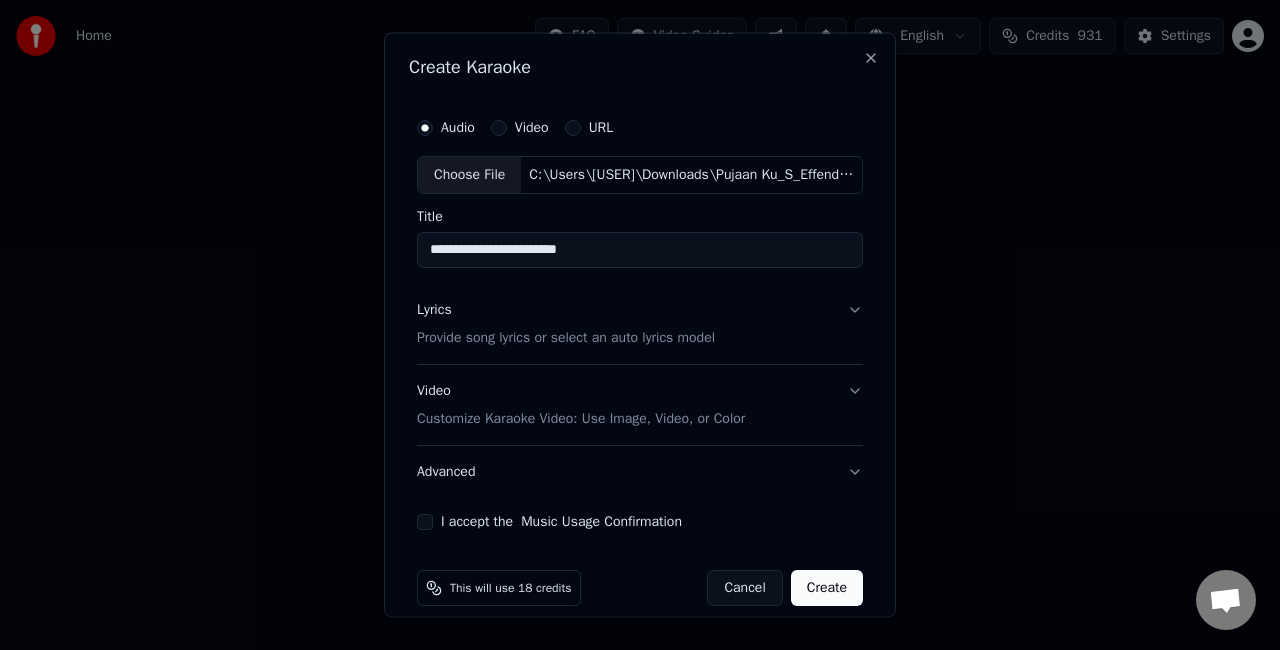 click on "**********" at bounding box center [640, 249] 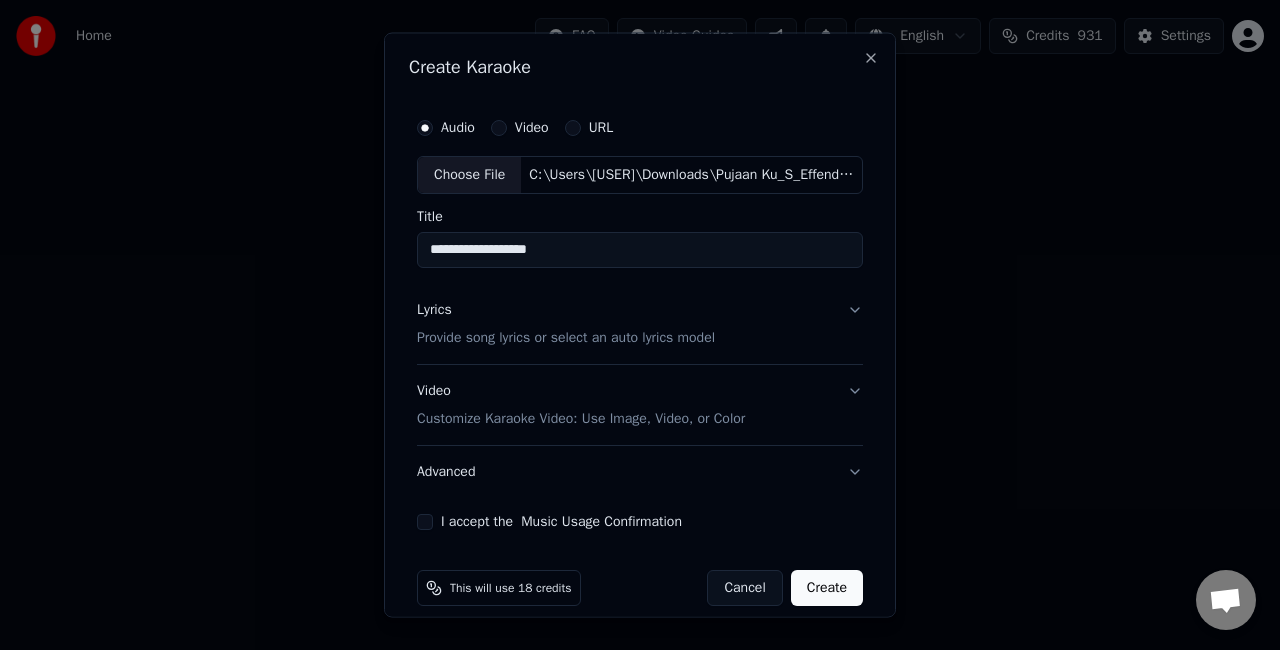 type on "**********" 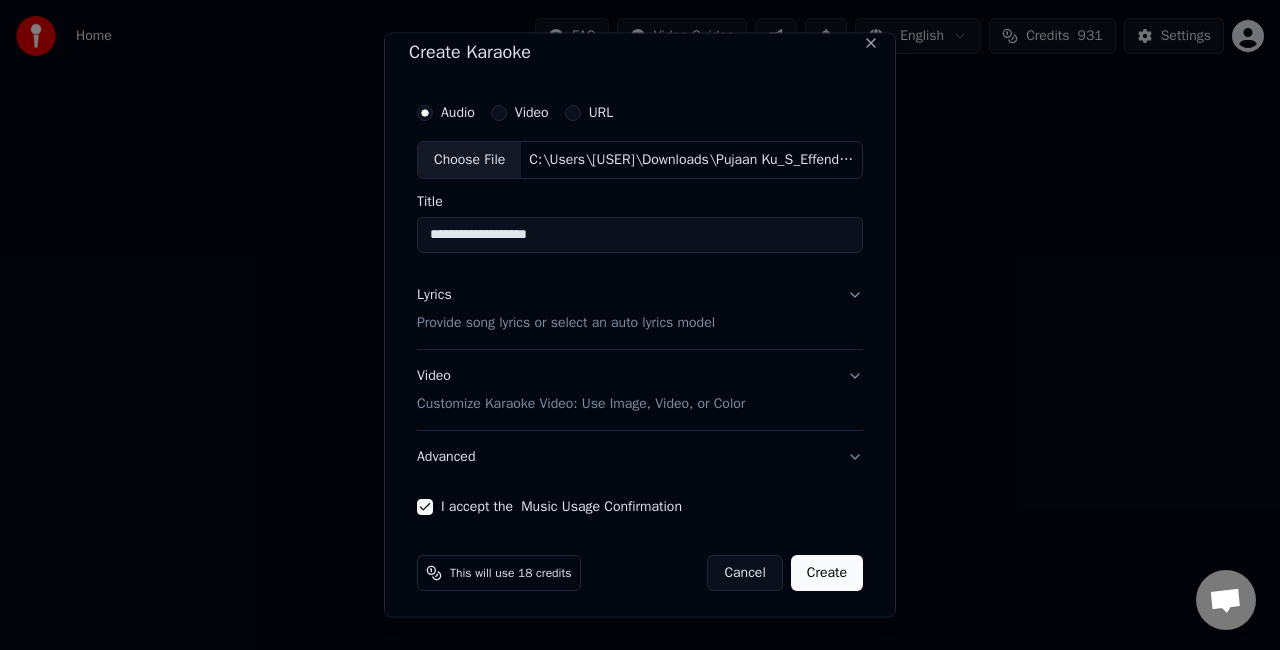 scroll, scrollTop: 18, scrollLeft: 0, axis: vertical 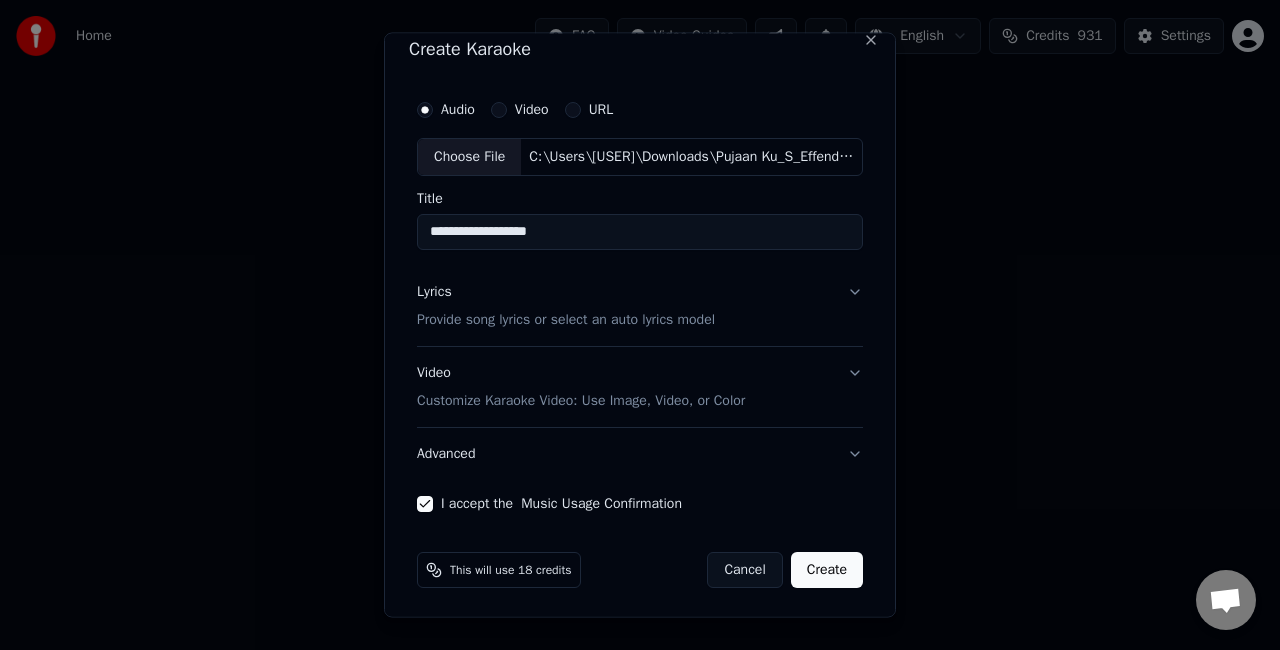 click on "Create" at bounding box center [827, 569] 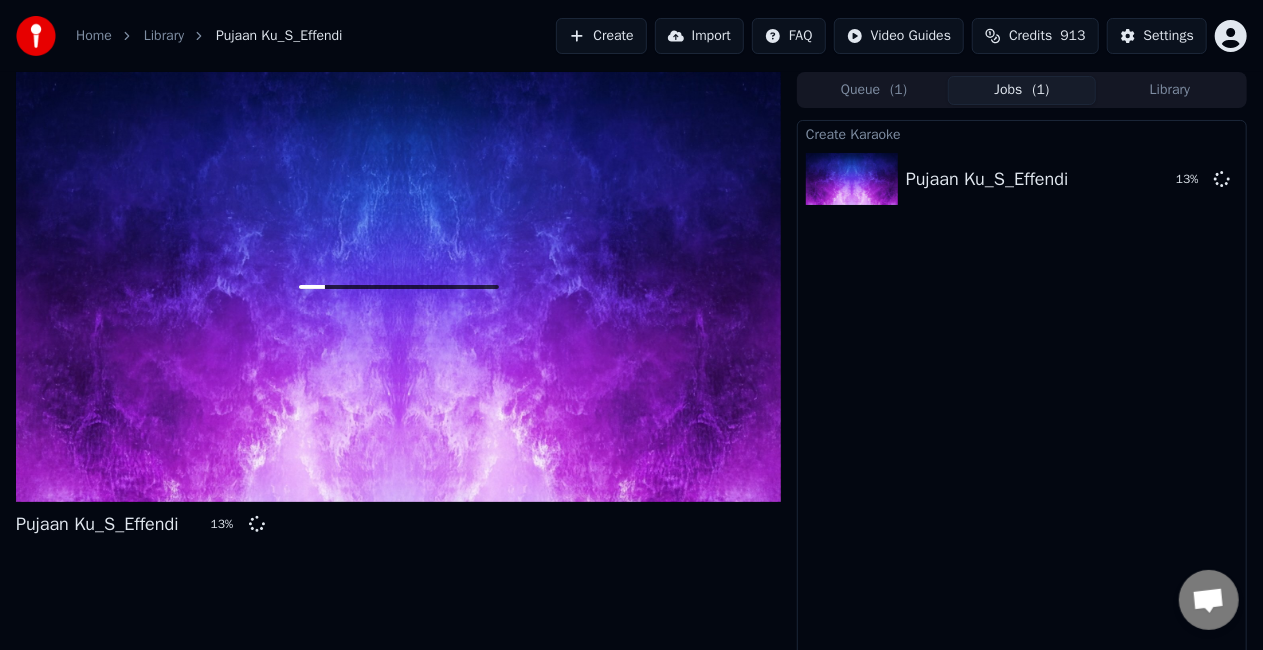click on "Create Karaoke Pujaan Ku_S_Effendi 13 %" at bounding box center (1022, 396) 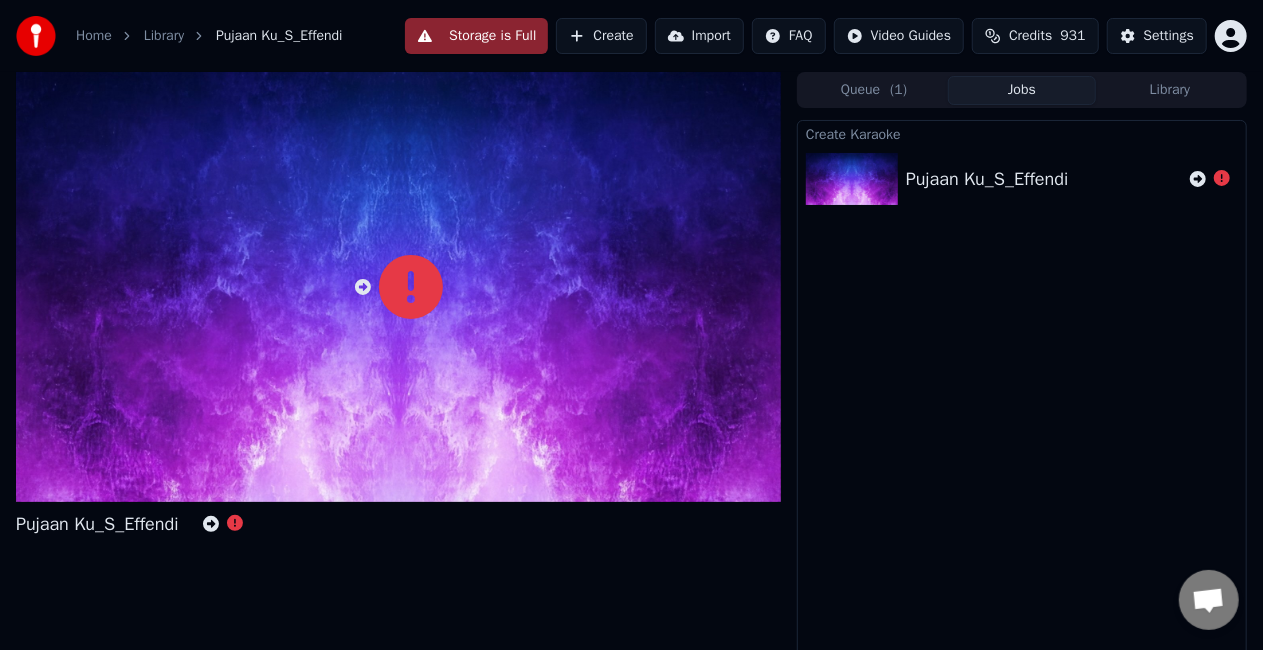 click on "Storage is Full" at bounding box center (476, 36) 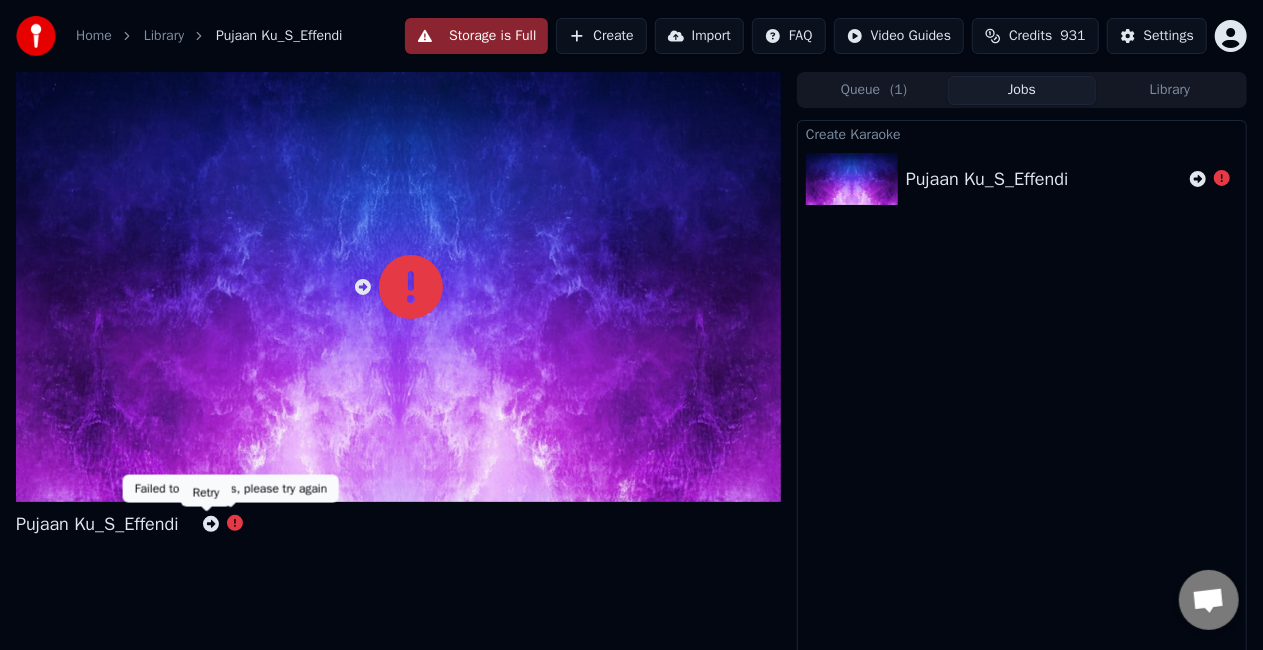 click 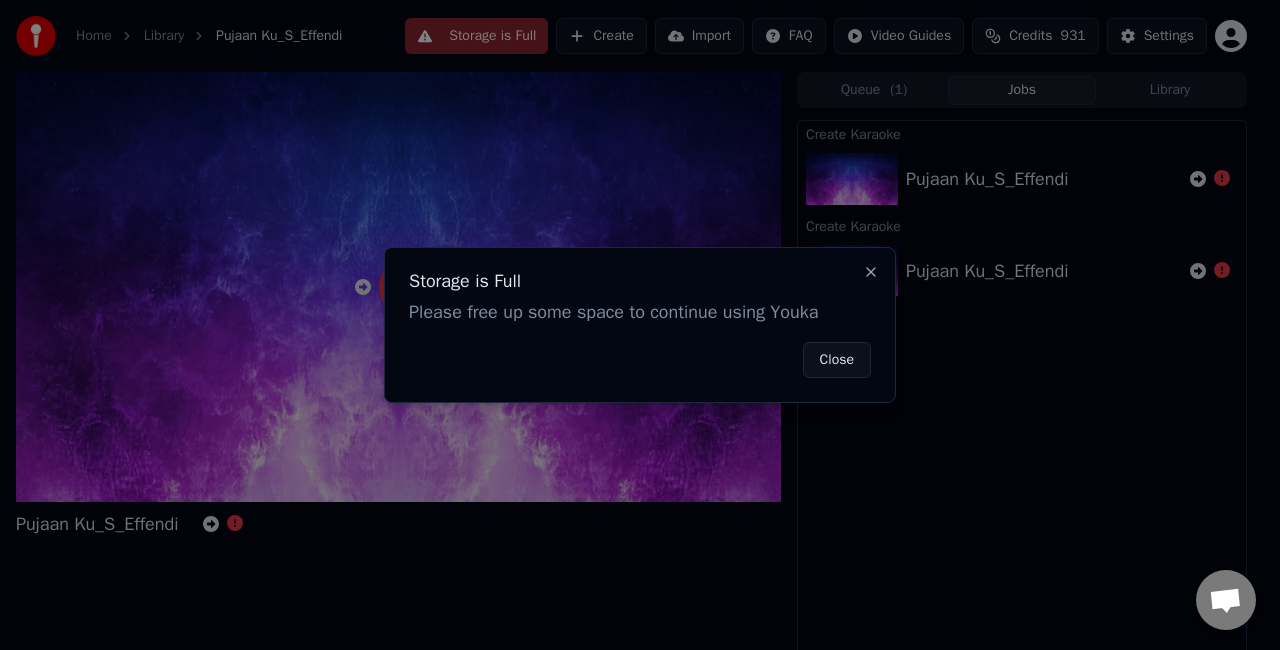 click on "Close" at bounding box center (837, 360) 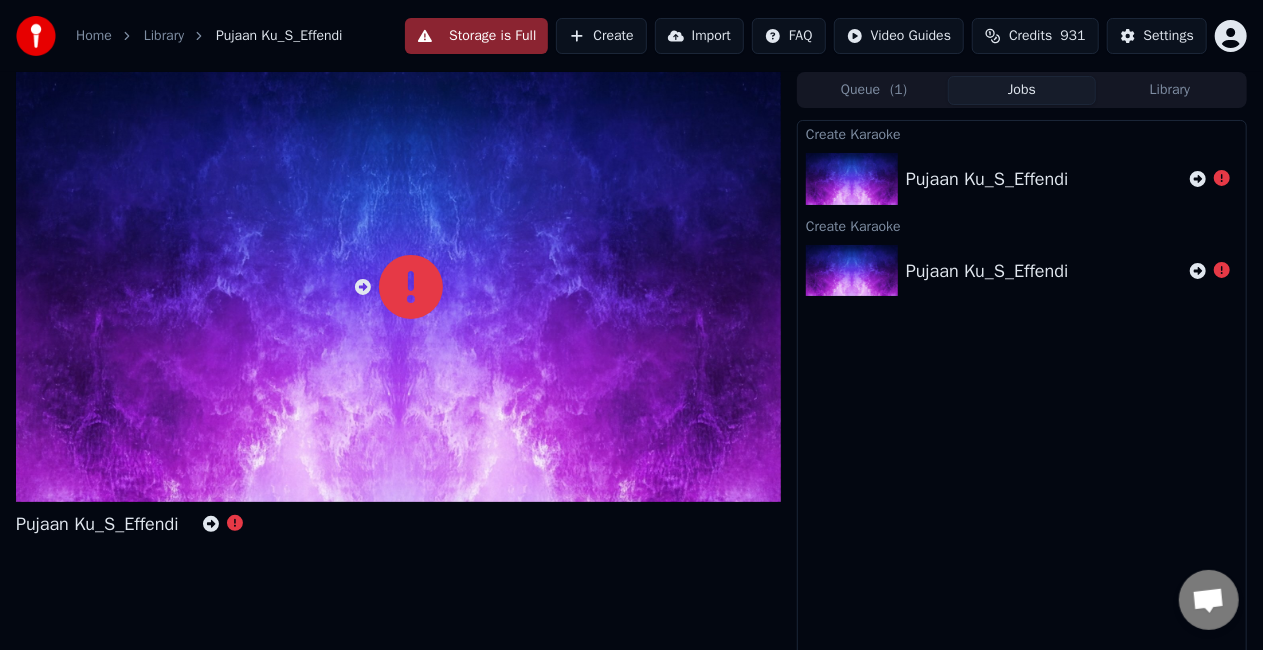 click on "Storage is Full" at bounding box center [476, 36] 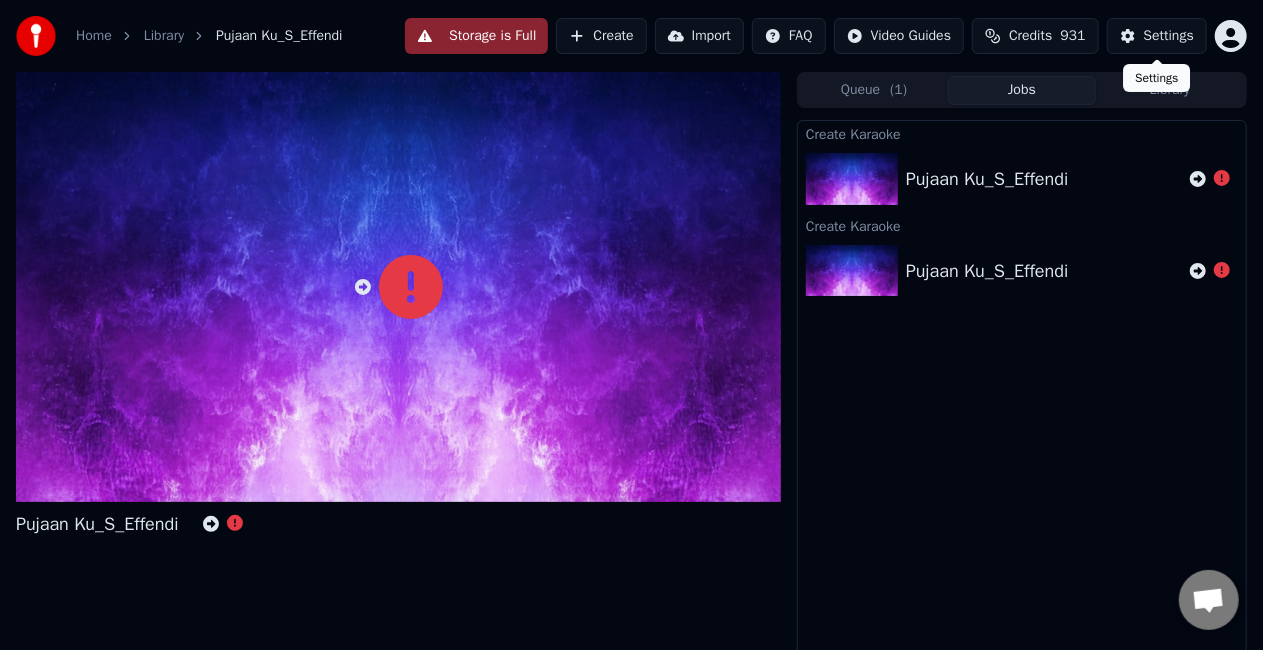 click on "Settings" at bounding box center [1169, 36] 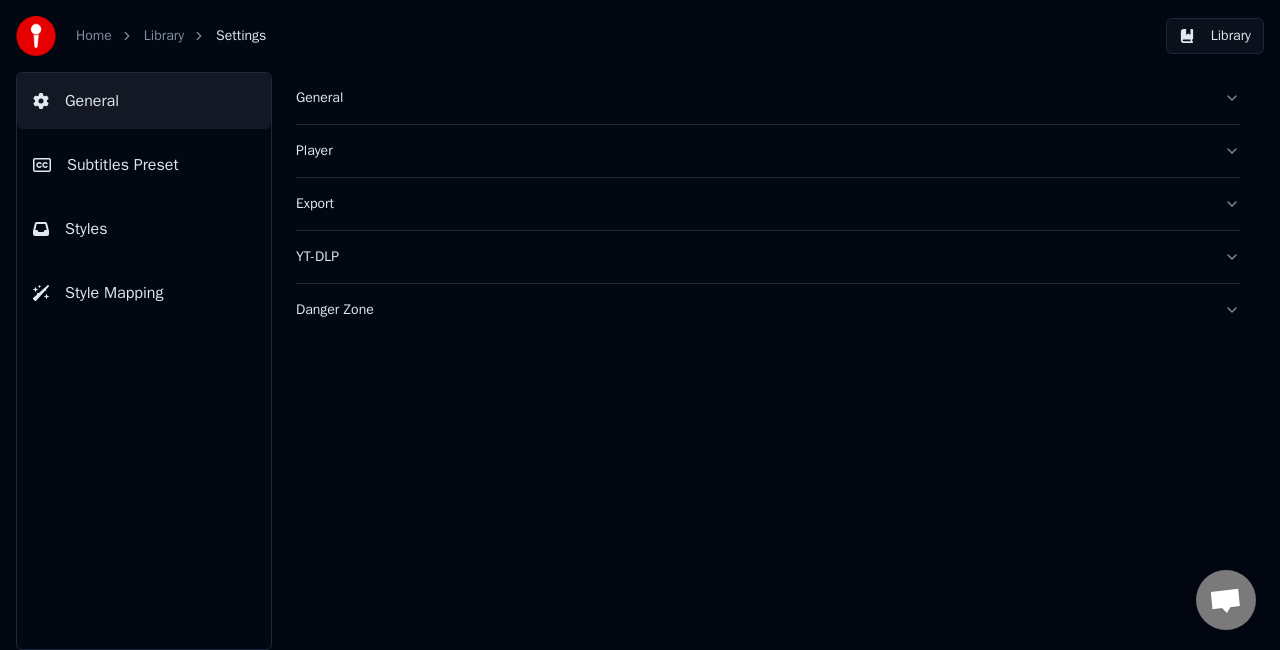 click on "General" at bounding box center (752, 98) 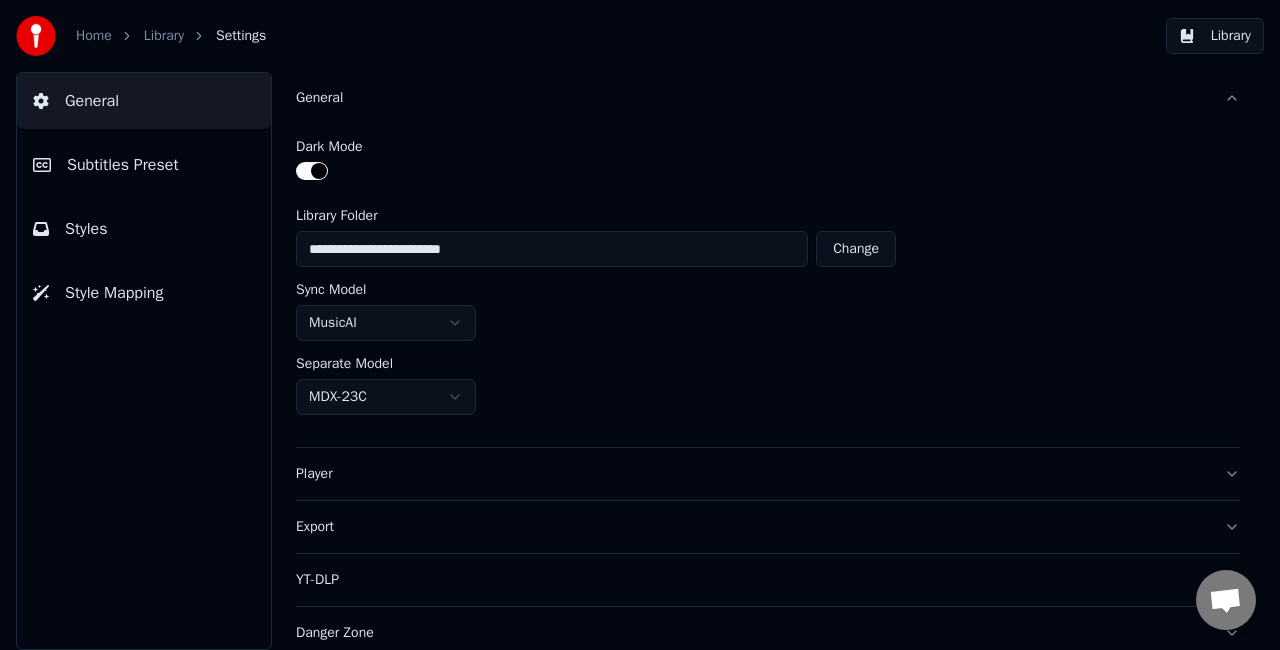 scroll, scrollTop: 6, scrollLeft: 0, axis: vertical 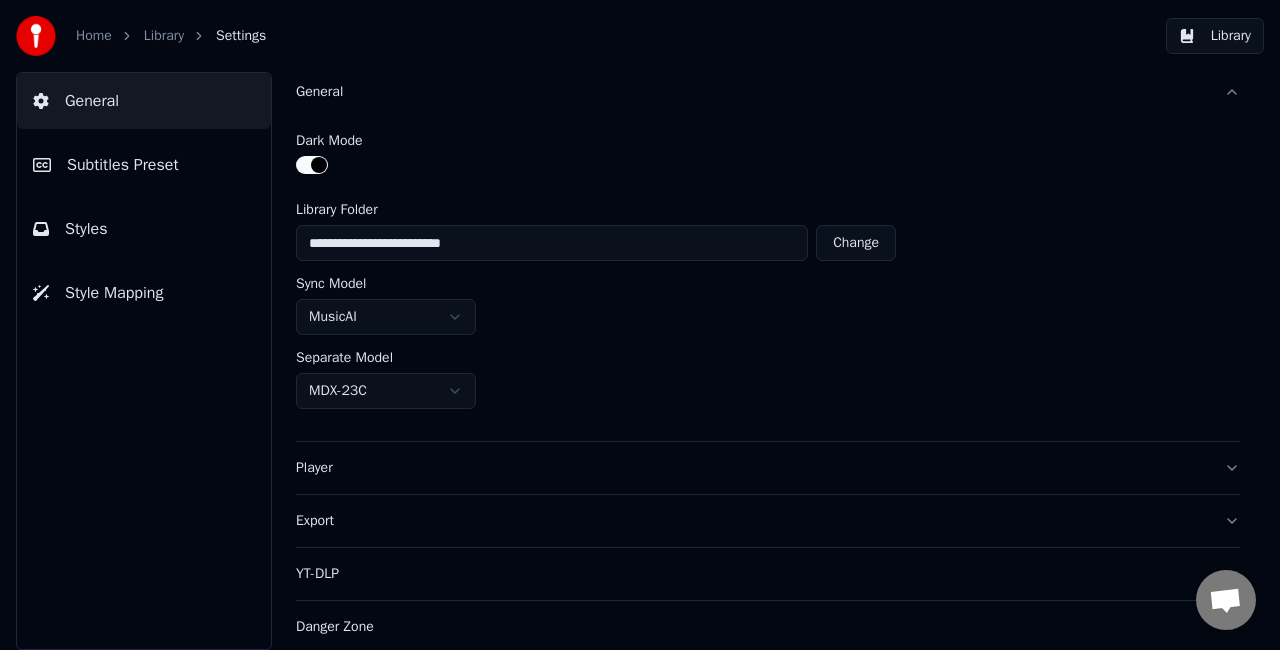 click on "Player" at bounding box center (752, 468) 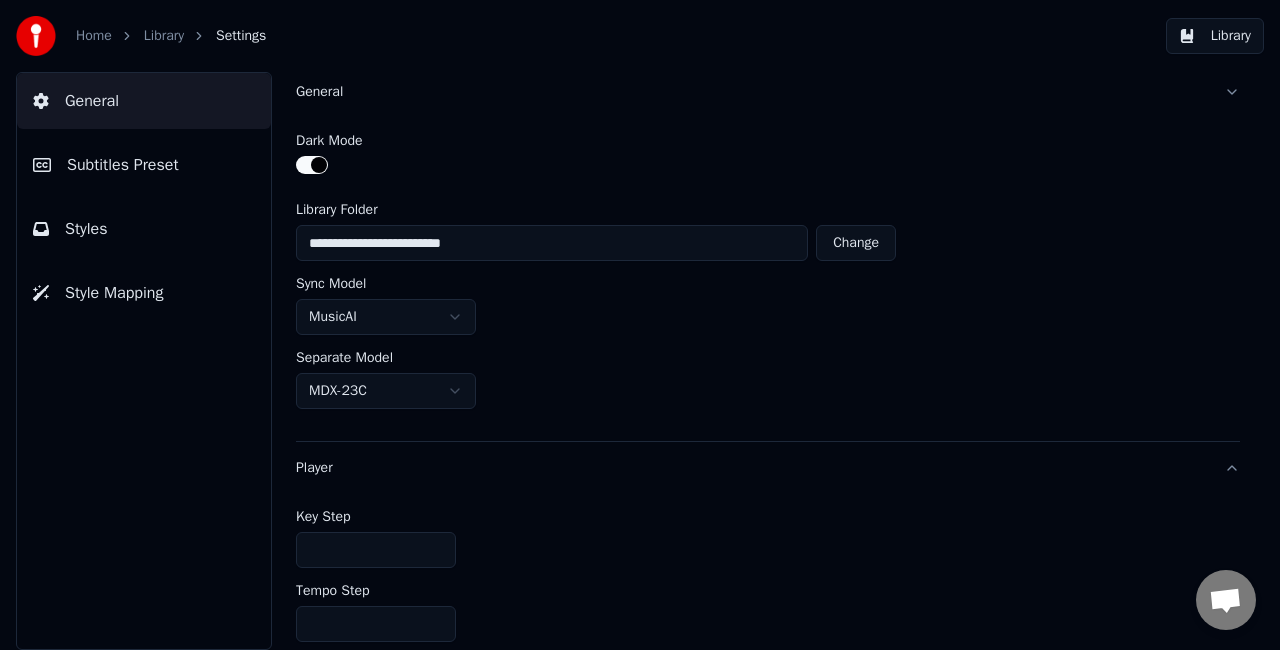 scroll, scrollTop: 0, scrollLeft: 0, axis: both 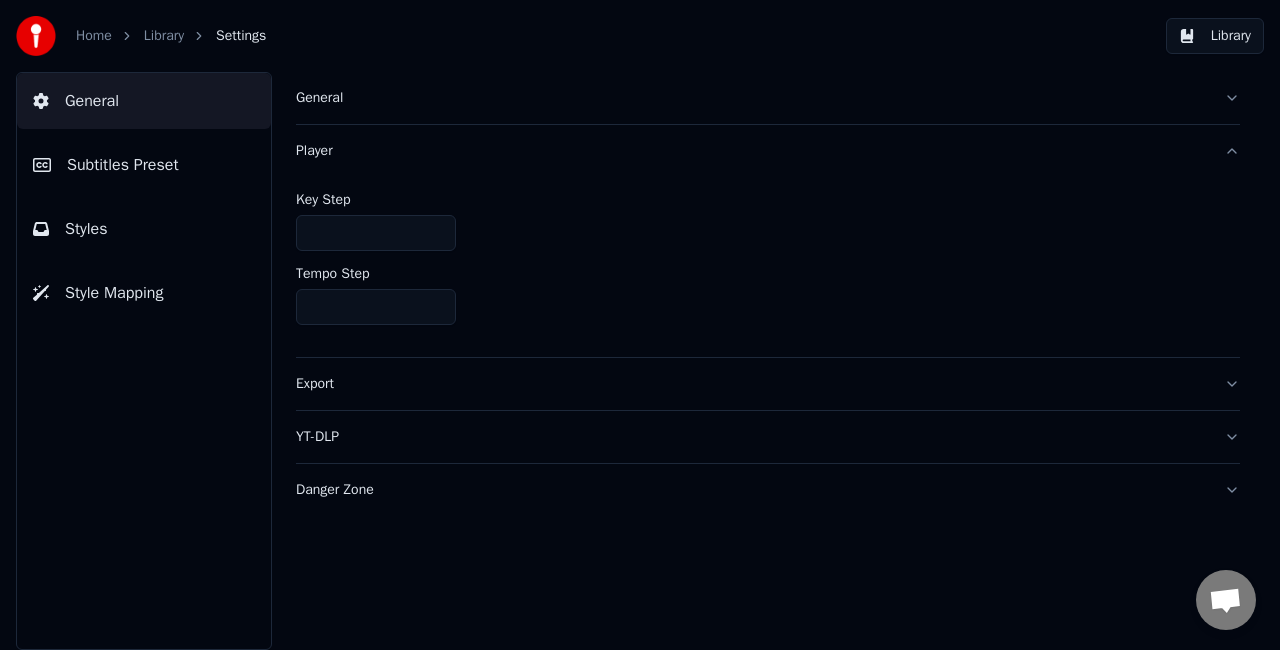 click on "Export" at bounding box center (768, 384) 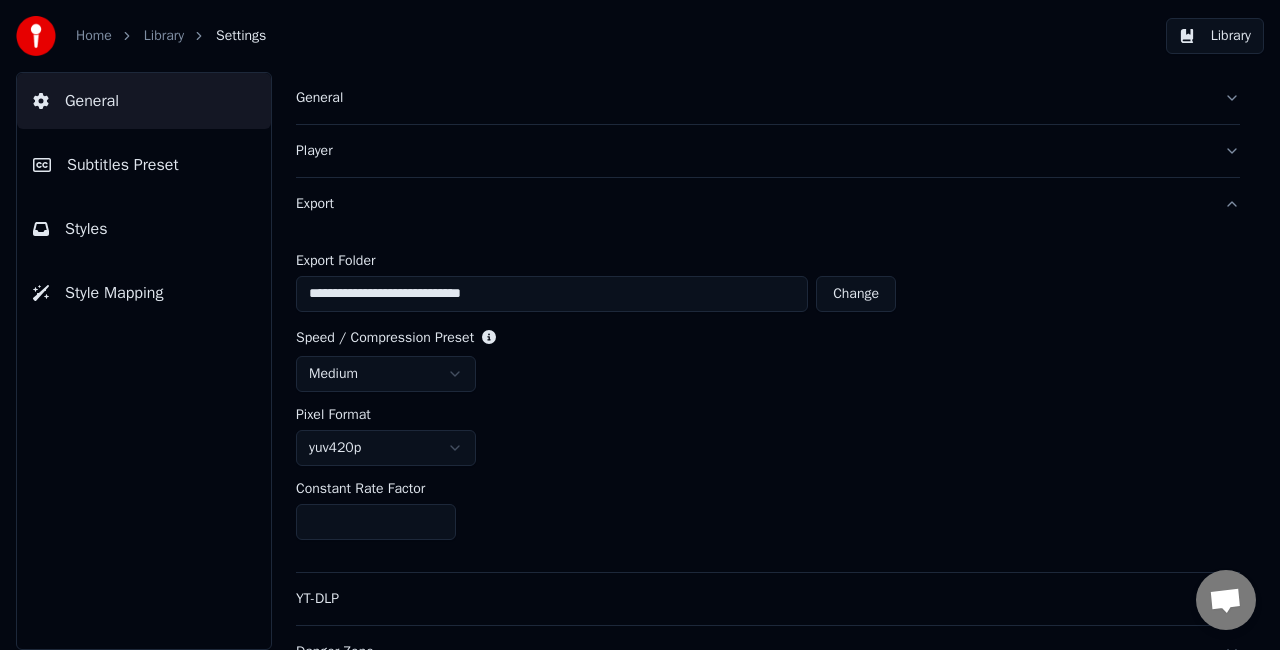 scroll, scrollTop: 26, scrollLeft: 0, axis: vertical 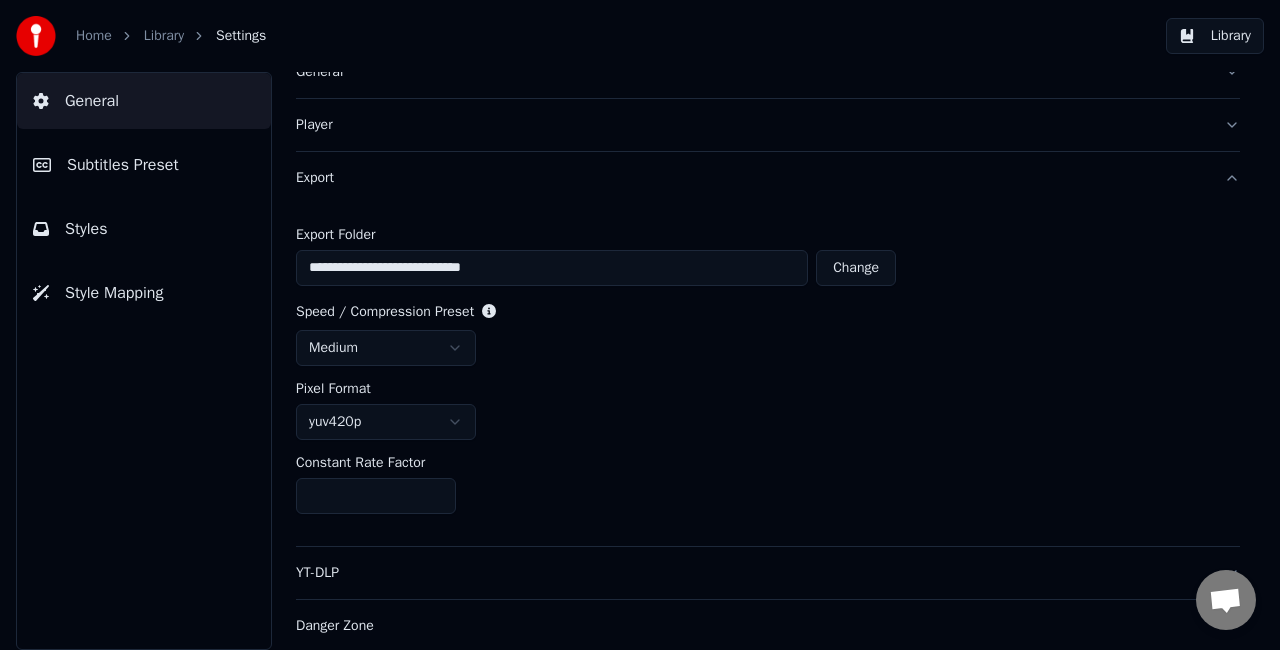 click on "YT-DLP" at bounding box center (752, 573) 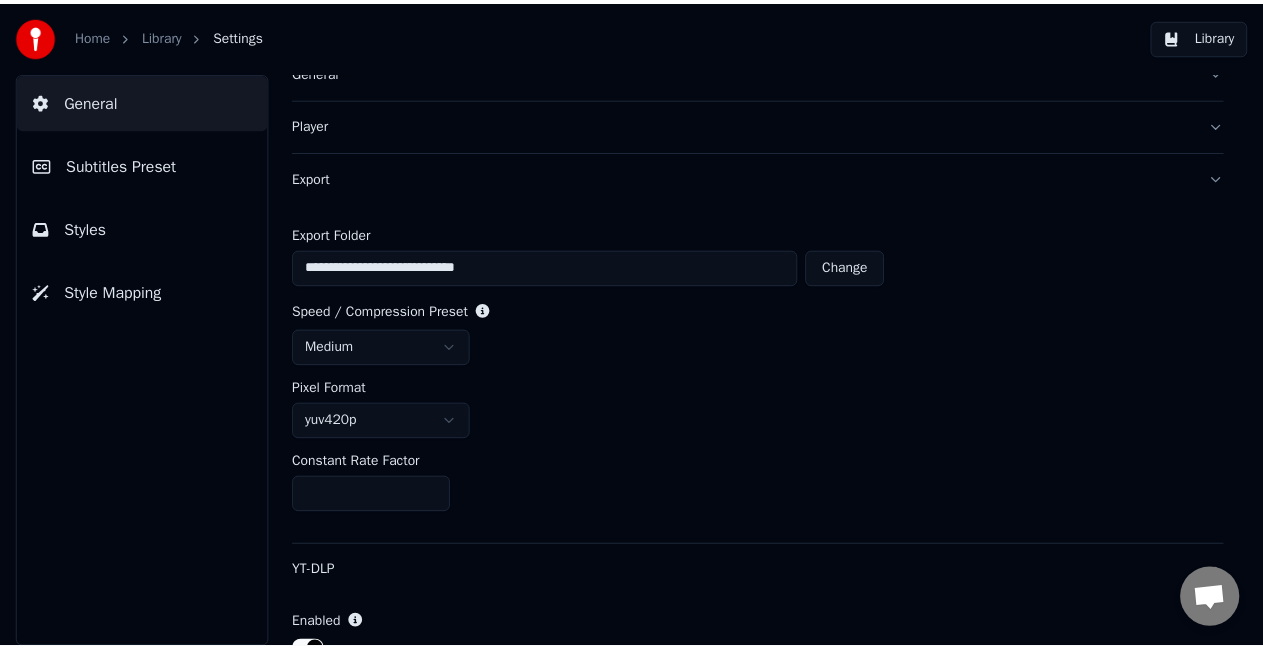 scroll, scrollTop: 0, scrollLeft: 0, axis: both 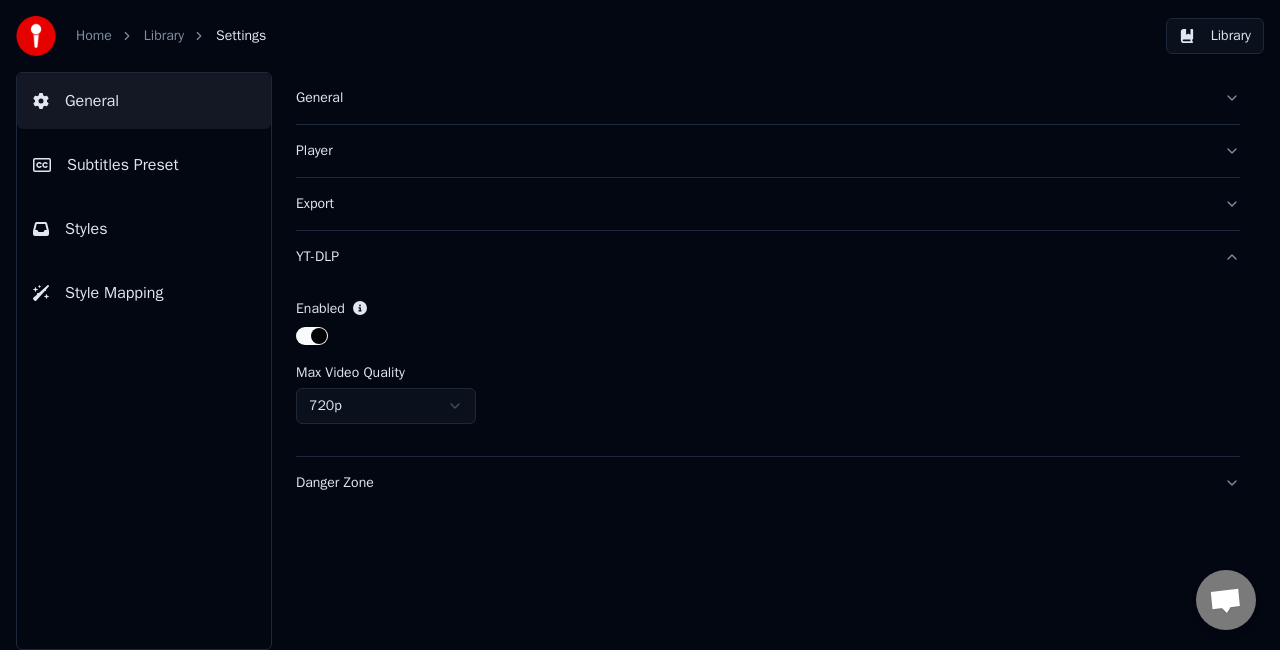 click on "Subtitles Preset" at bounding box center [123, 165] 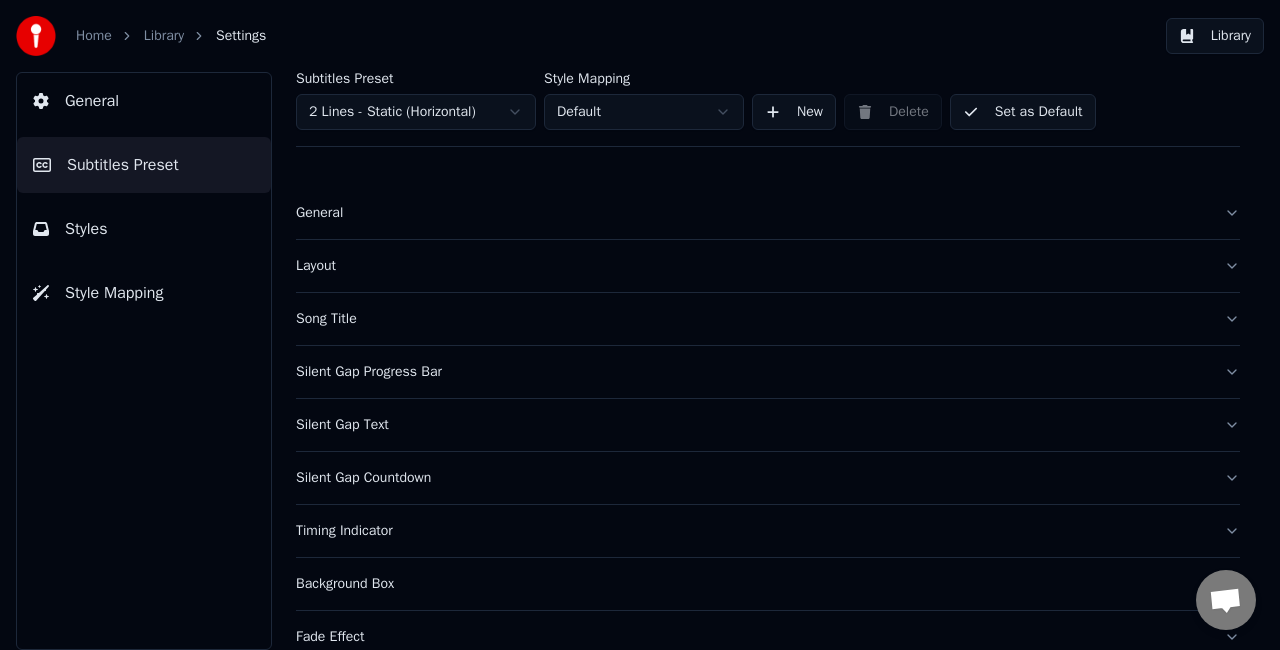 click on "Styles" at bounding box center [144, 229] 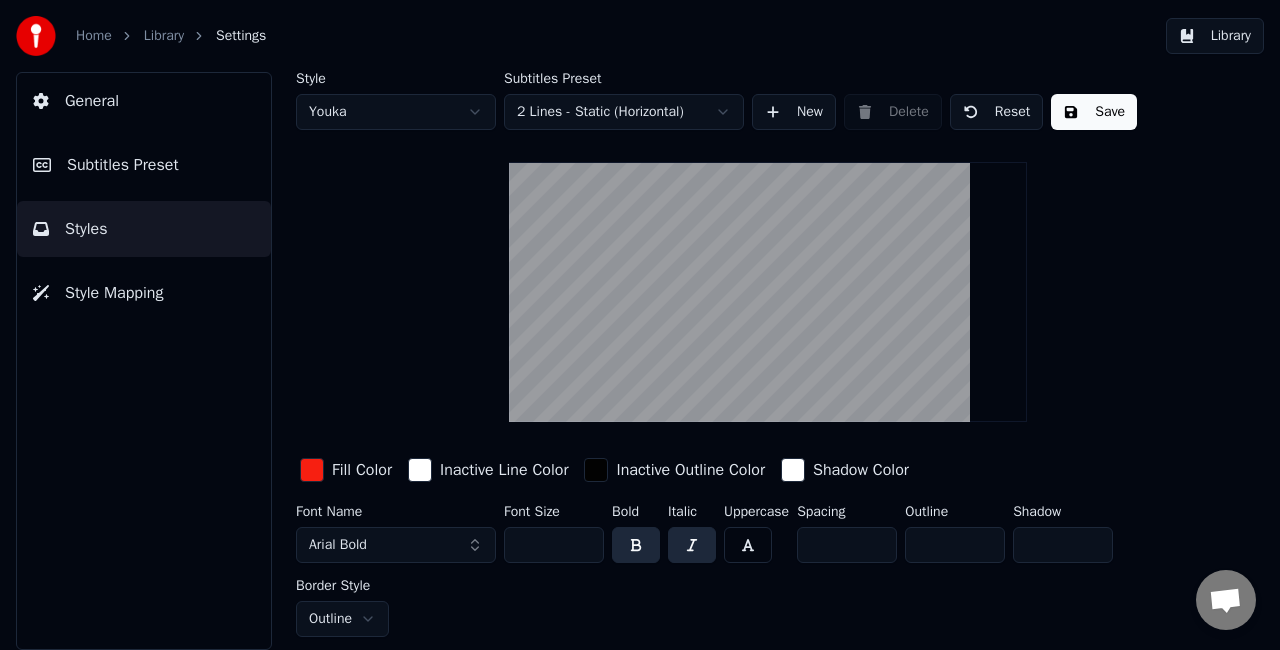click on "Style Mapping" at bounding box center (114, 293) 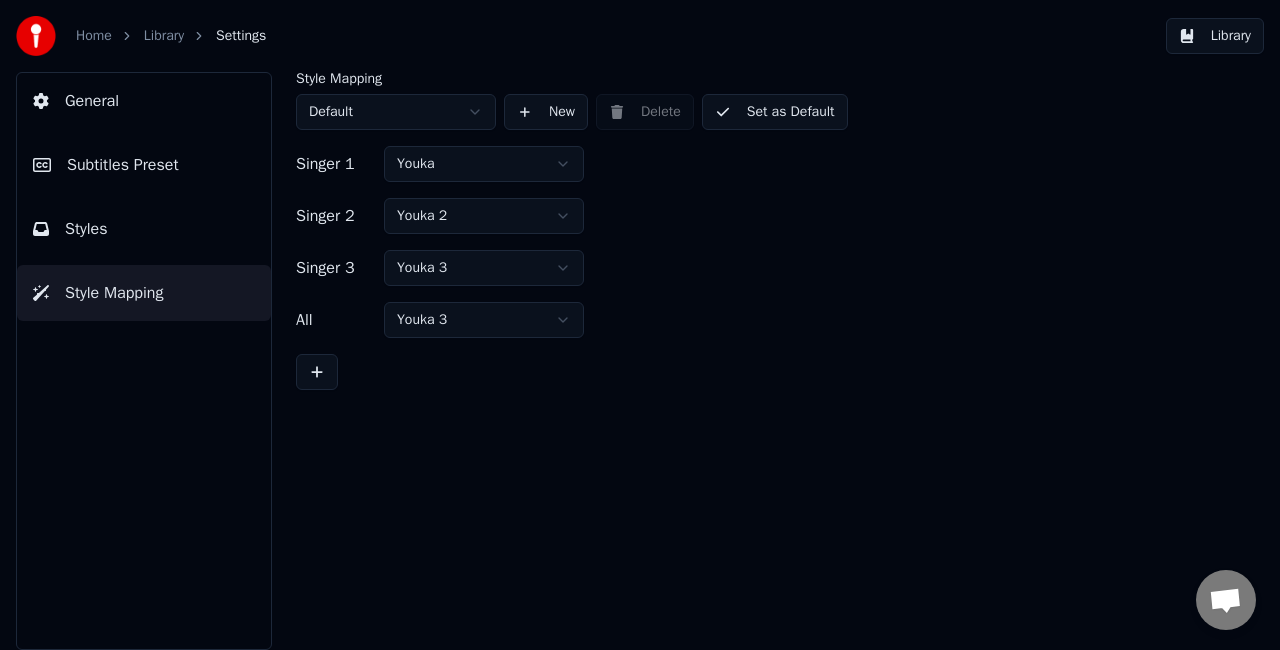click on "Library" at bounding box center (1215, 36) 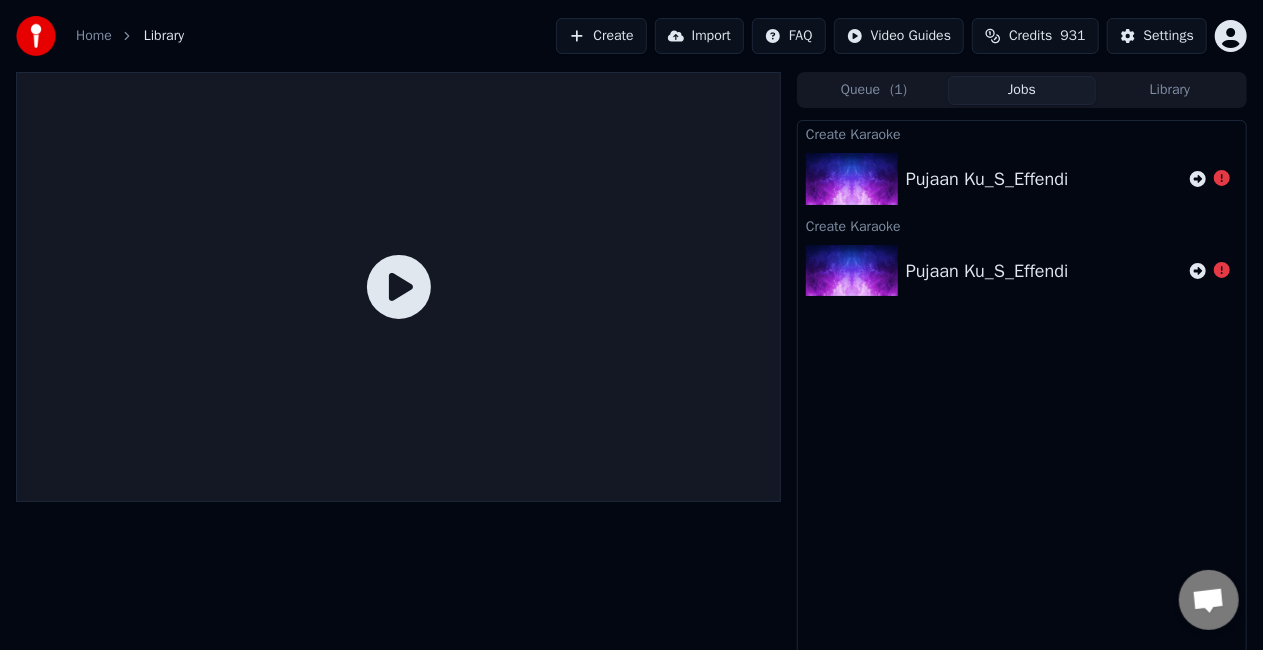 click on "Jobs" at bounding box center (1022, 90) 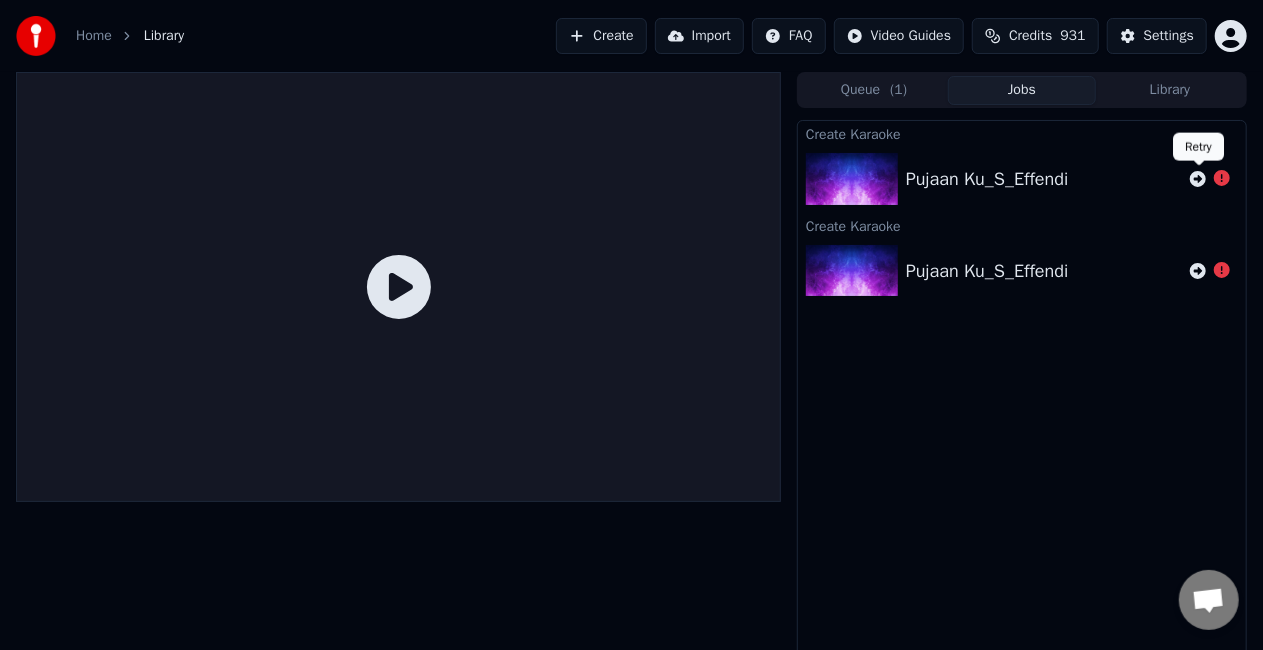 click 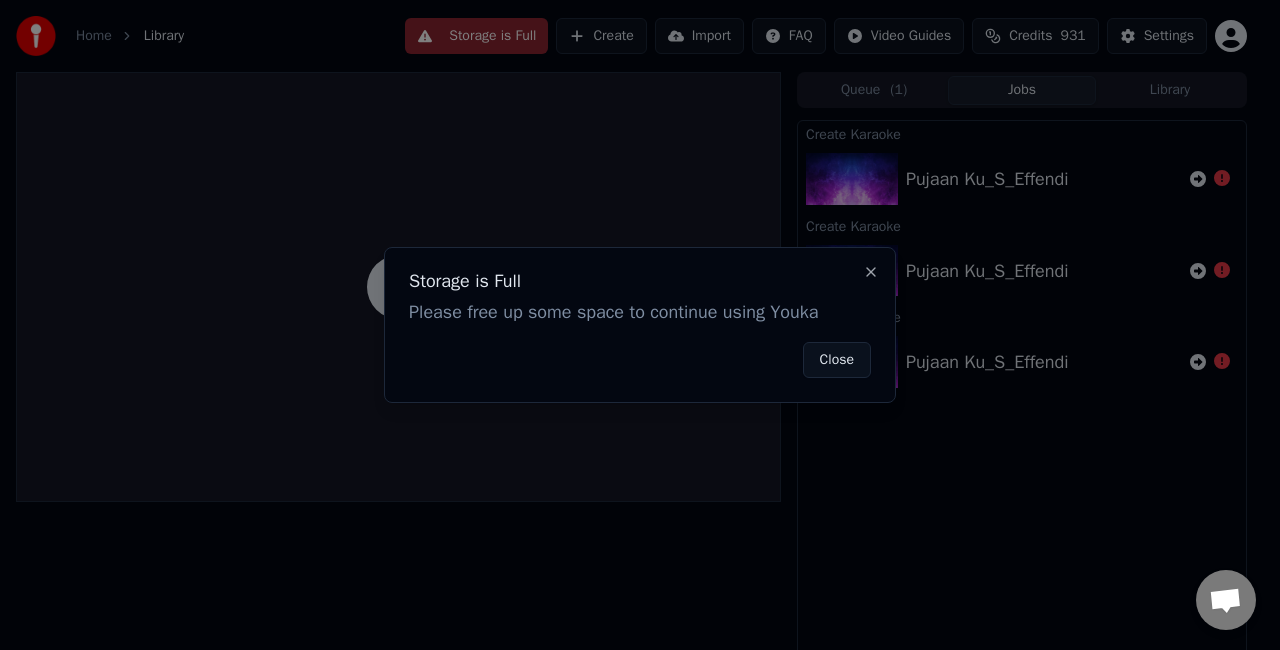 click on "Close" at bounding box center [837, 360] 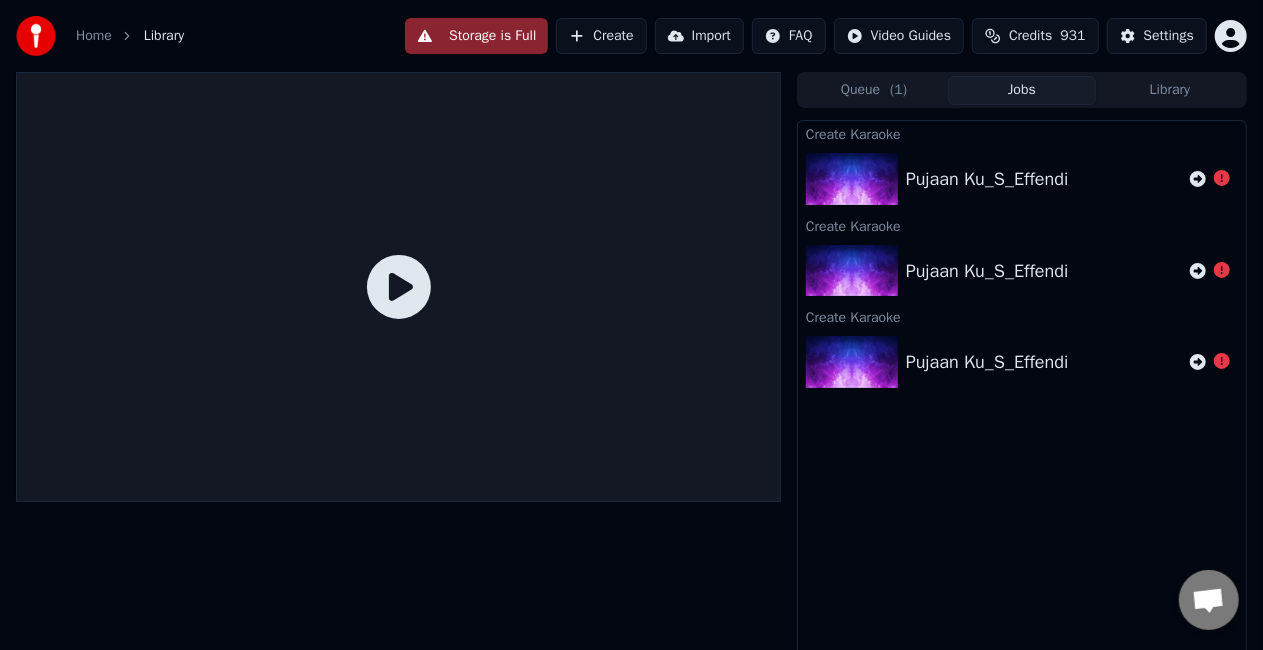 click on "Storage is Full" at bounding box center (476, 36) 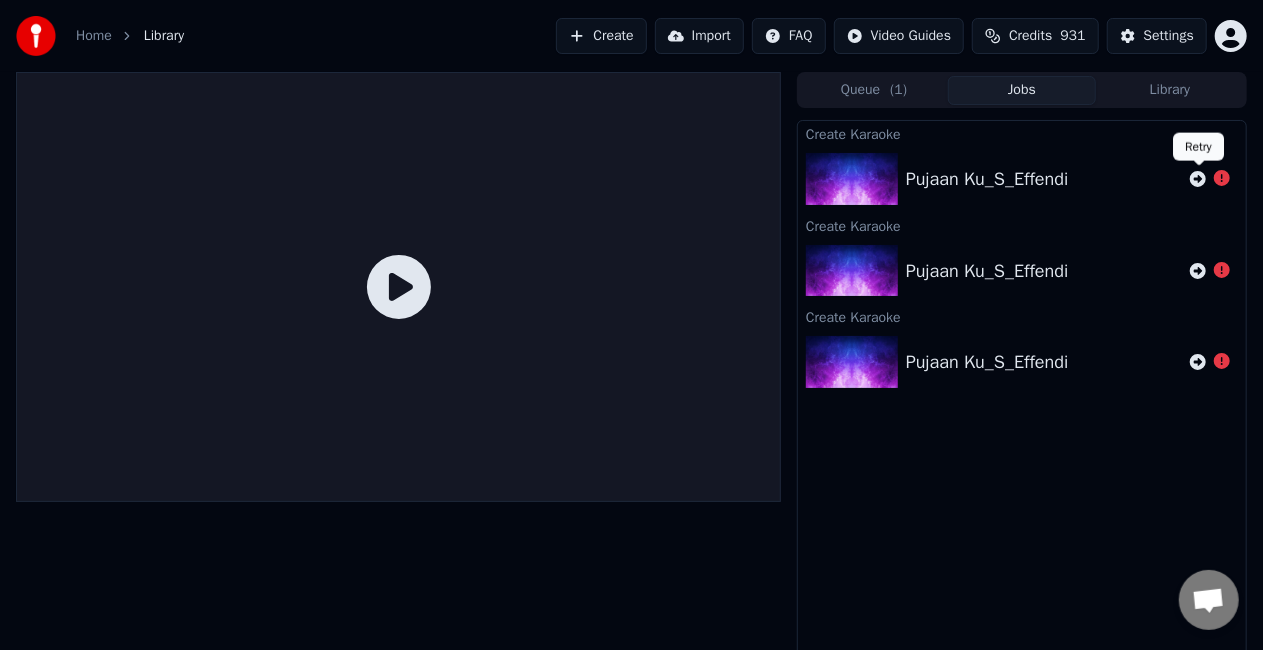 click 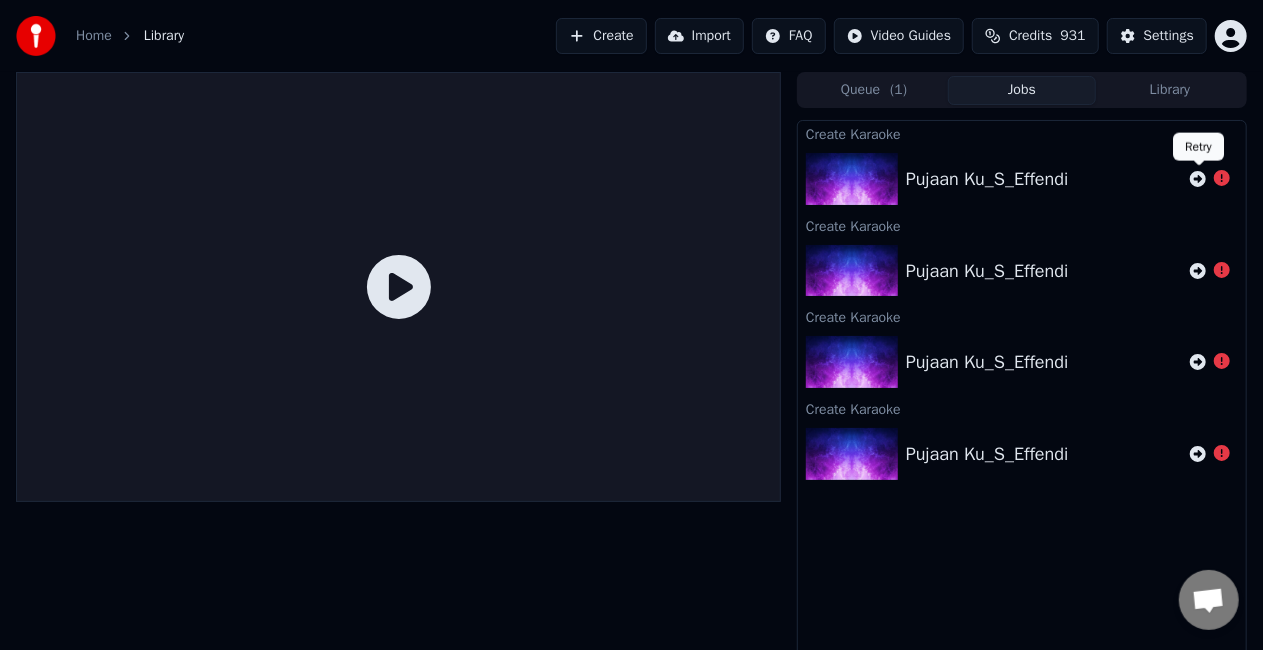 click 